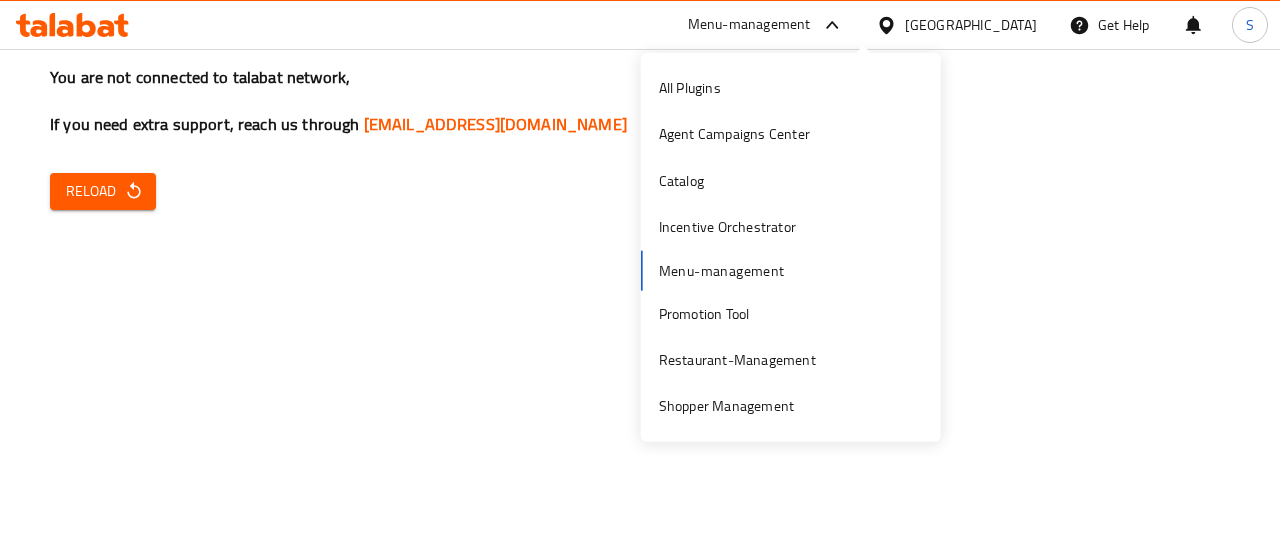 scroll, scrollTop: 0, scrollLeft: 0, axis: both 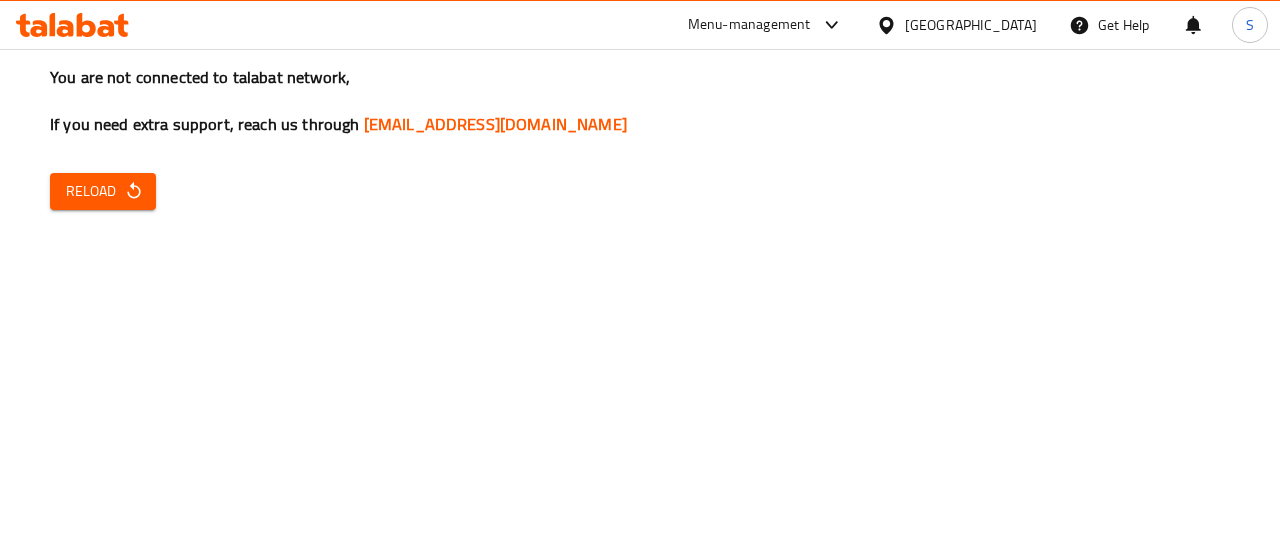 click on "You are not connected to talabat network,  If you need extra support, reach us through   Support.OpsPlatform@talabat.com Reload" at bounding box center [640, 275] 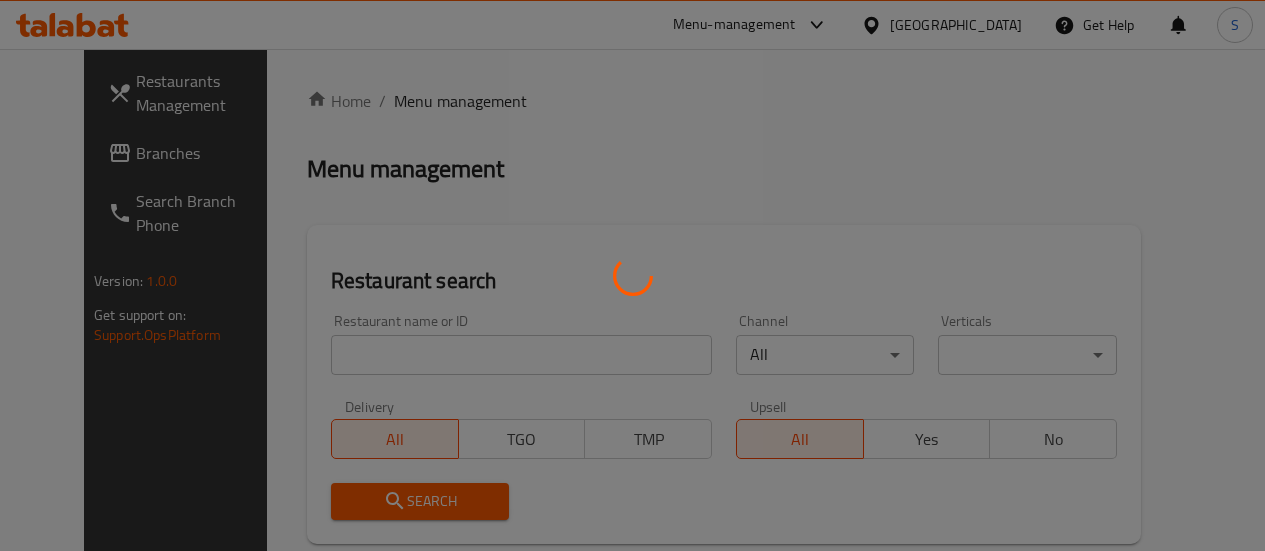 scroll, scrollTop: 0, scrollLeft: 0, axis: both 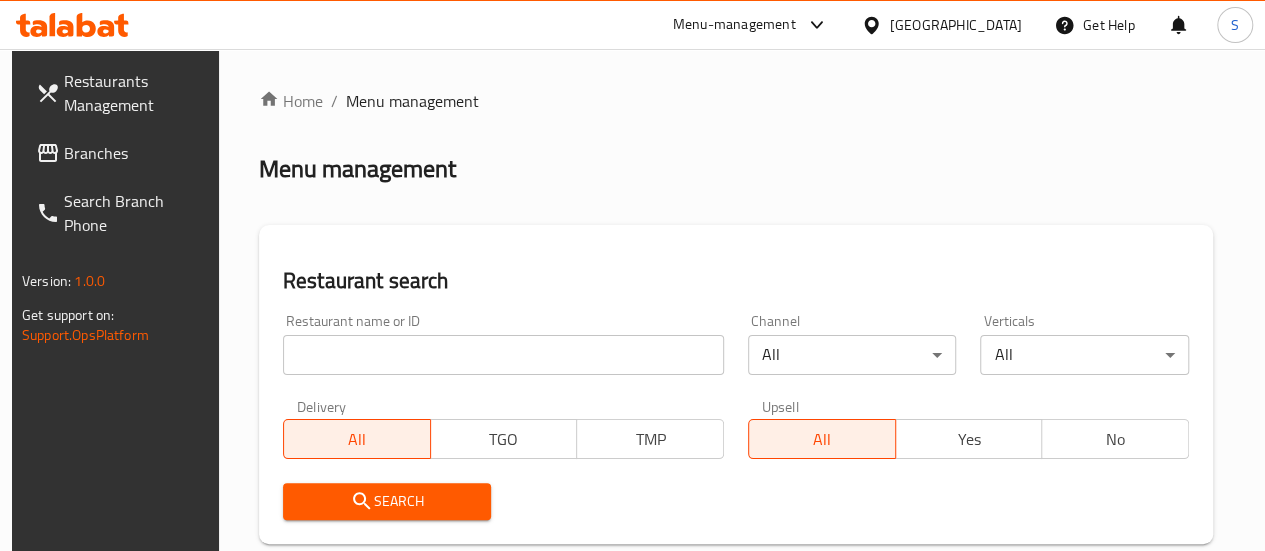 click at bounding box center (503, 355) 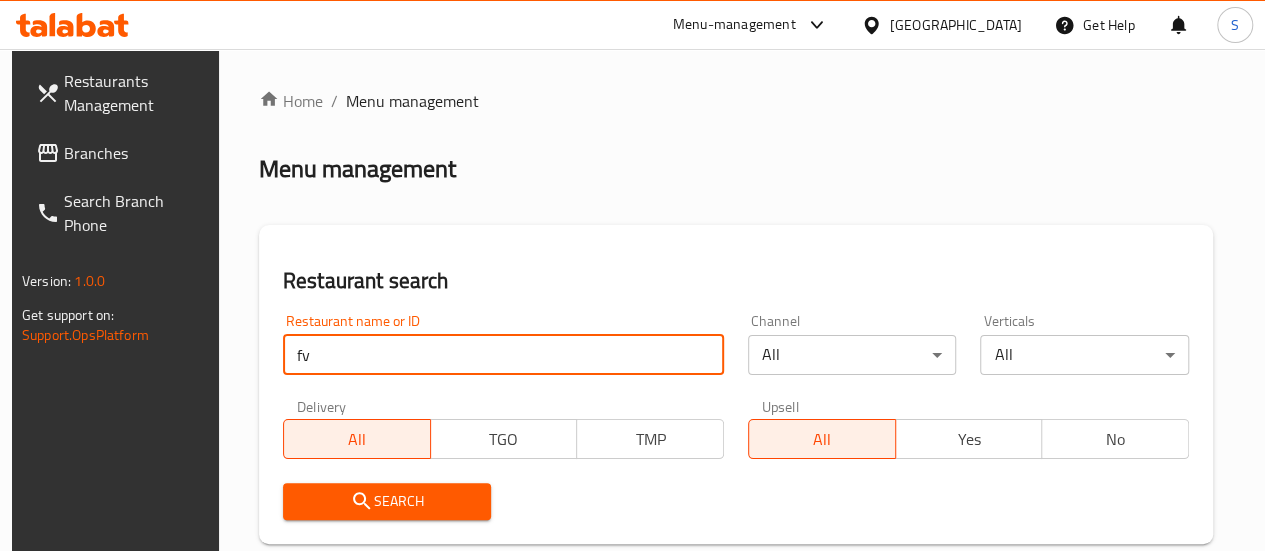 type on "f" 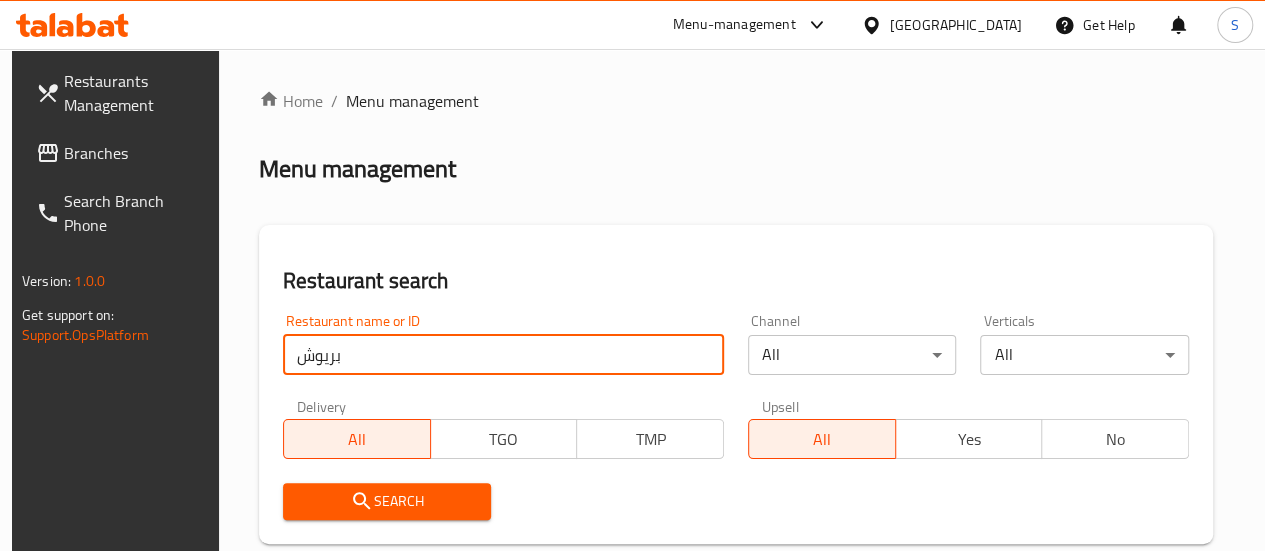 type on "بريوش" 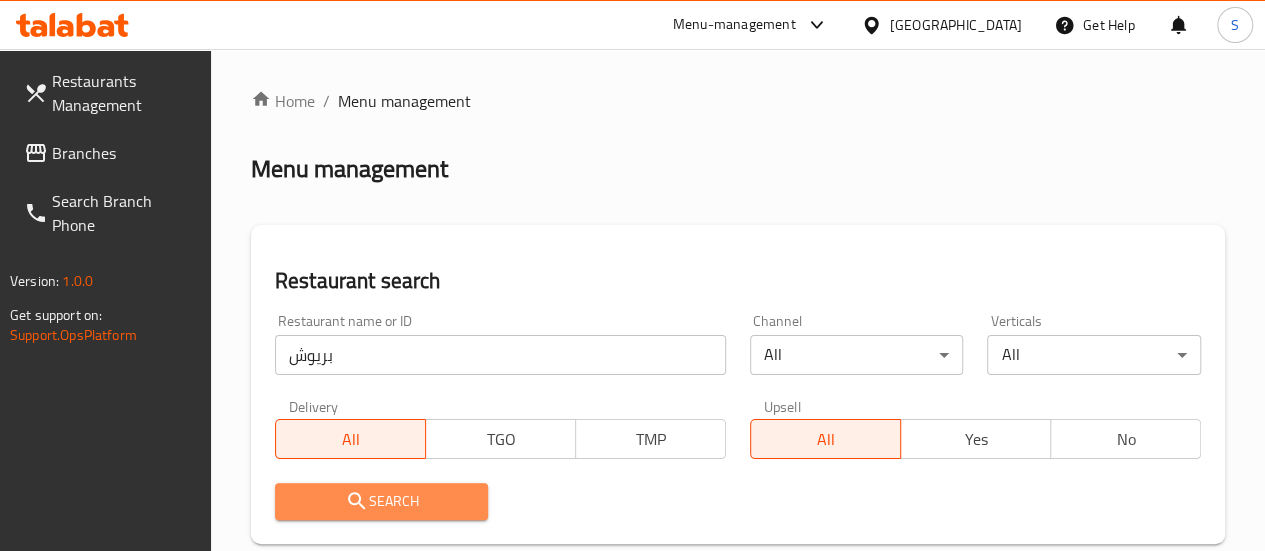 click on "Search" at bounding box center (382, 501) 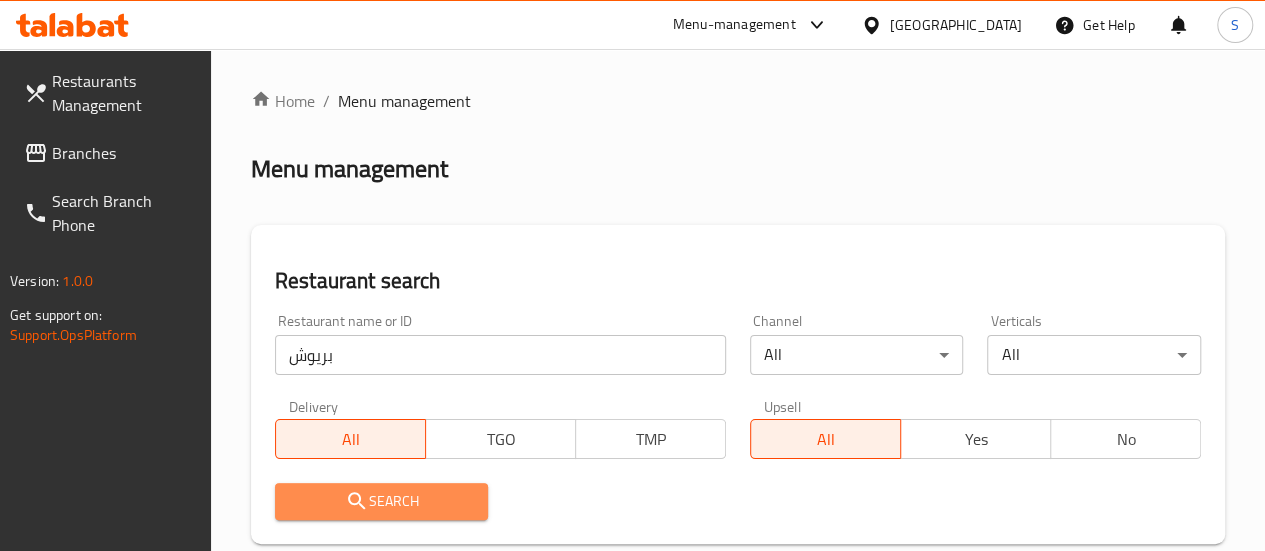 click on "Search" at bounding box center (382, 501) 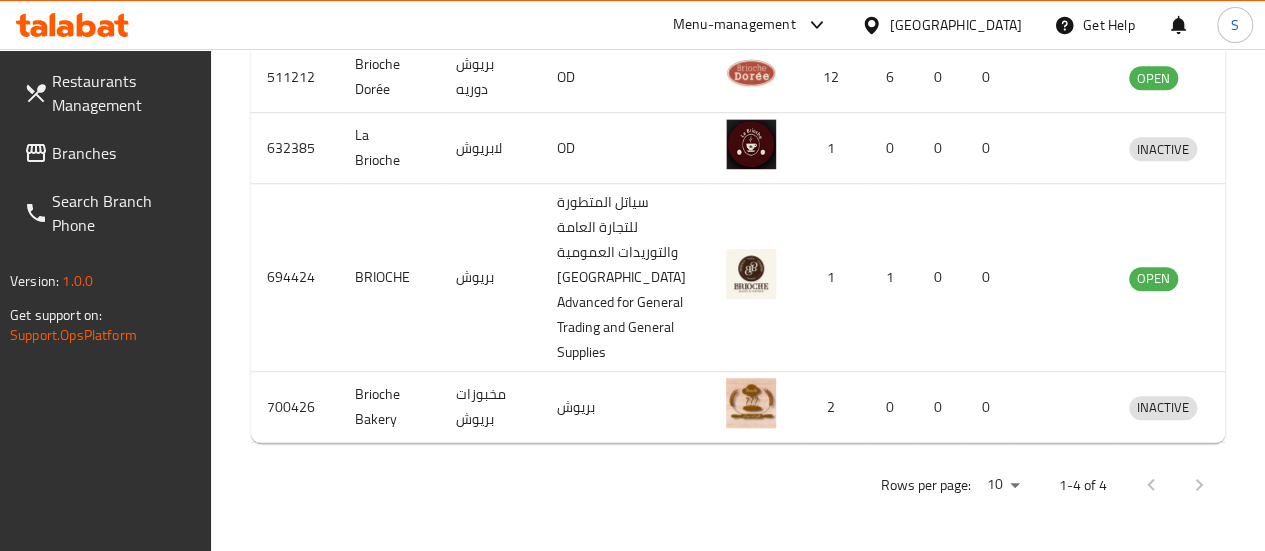 scroll, scrollTop: 826, scrollLeft: 0, axis: vertical 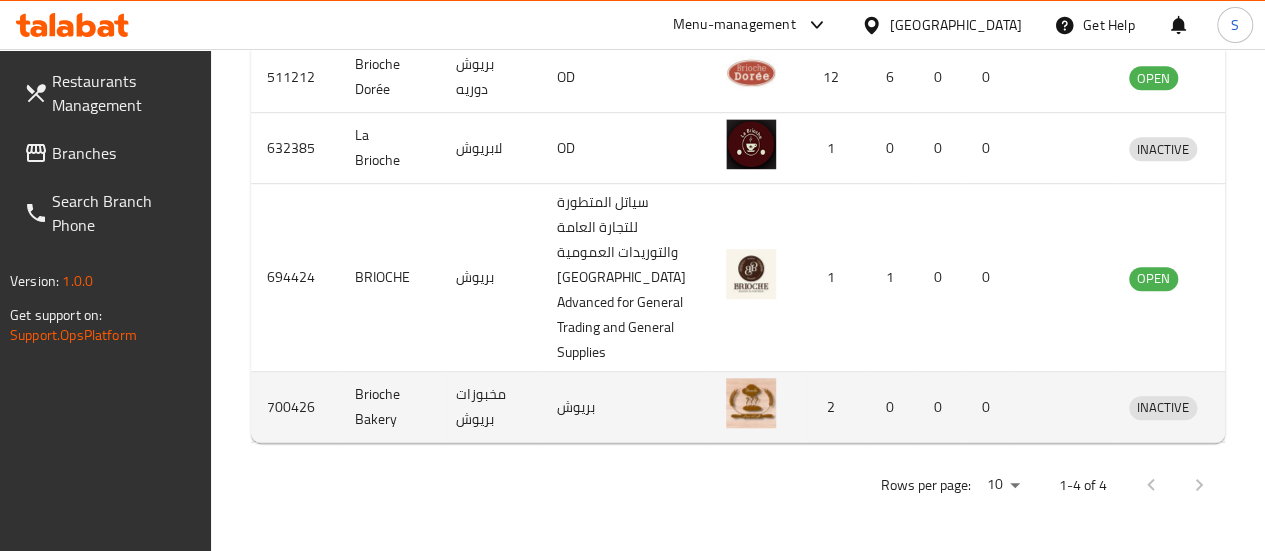 click on "مخبوزات بريوش" at bounding box center [490, 407] 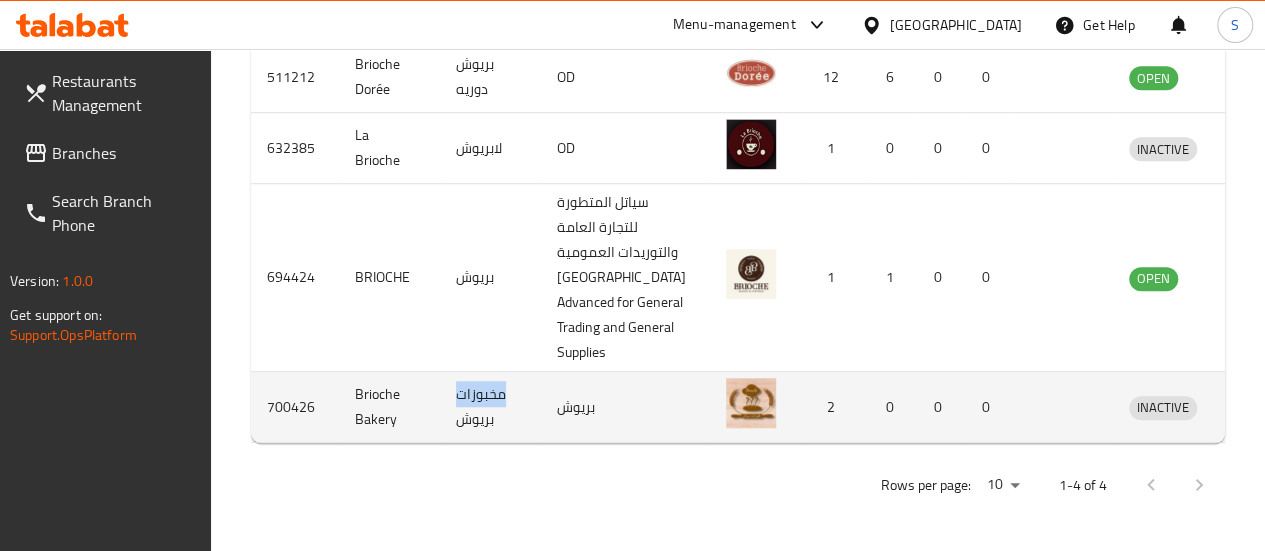 click on "مخبوزات بريوش" at bounding box center [490, 407] 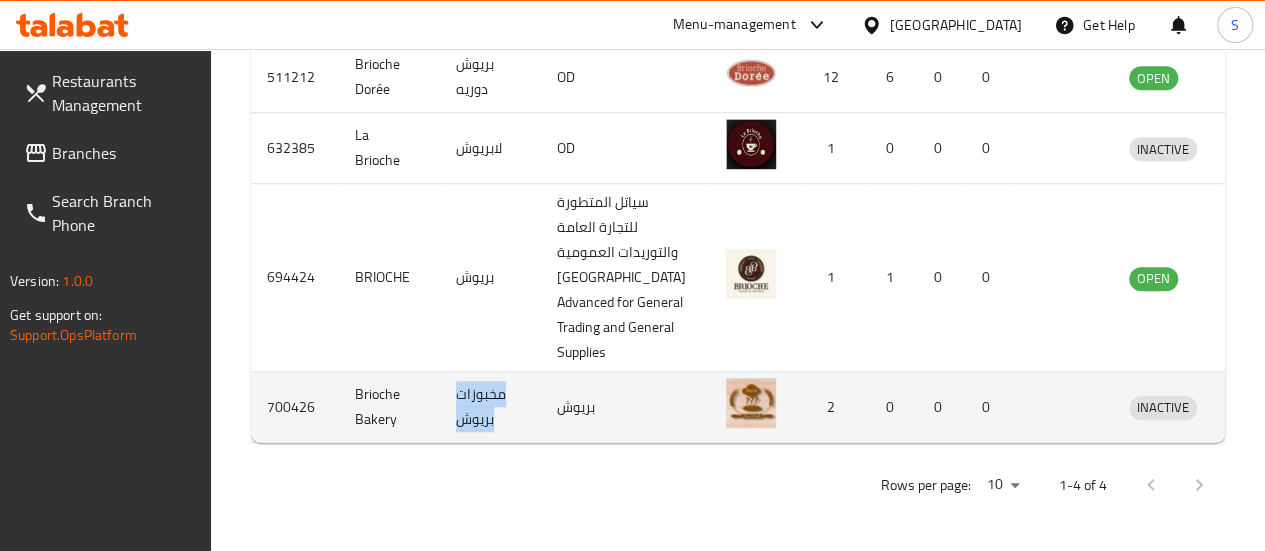 click on "مخبوزات بريوش" at bounding box center [490, 407] 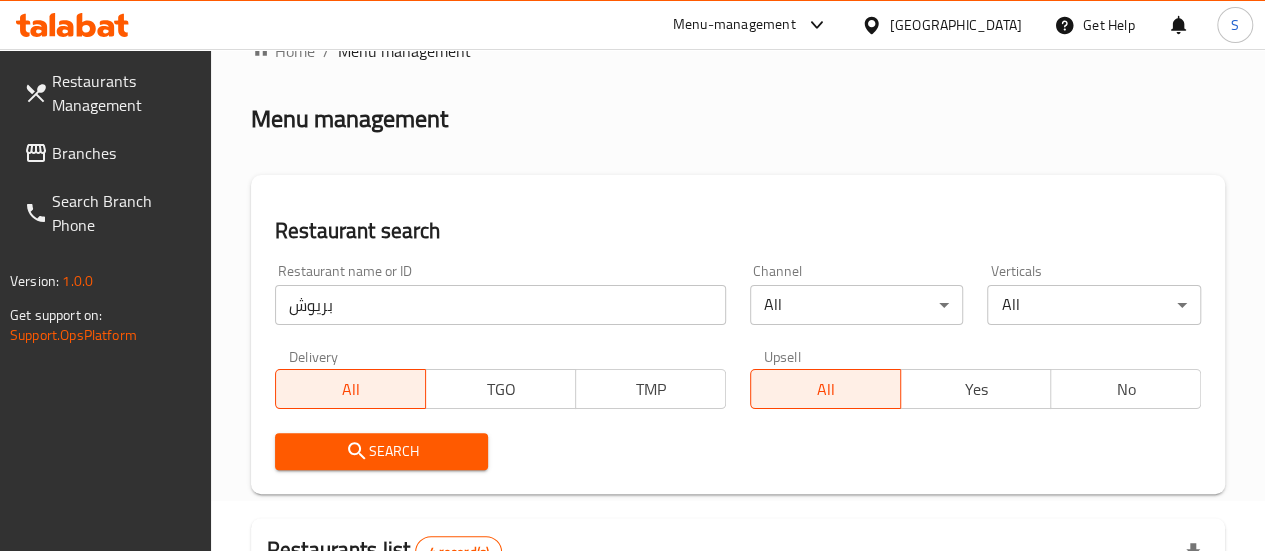 scroll, scrollTop: 0, scrollLeft: 0, axis: both 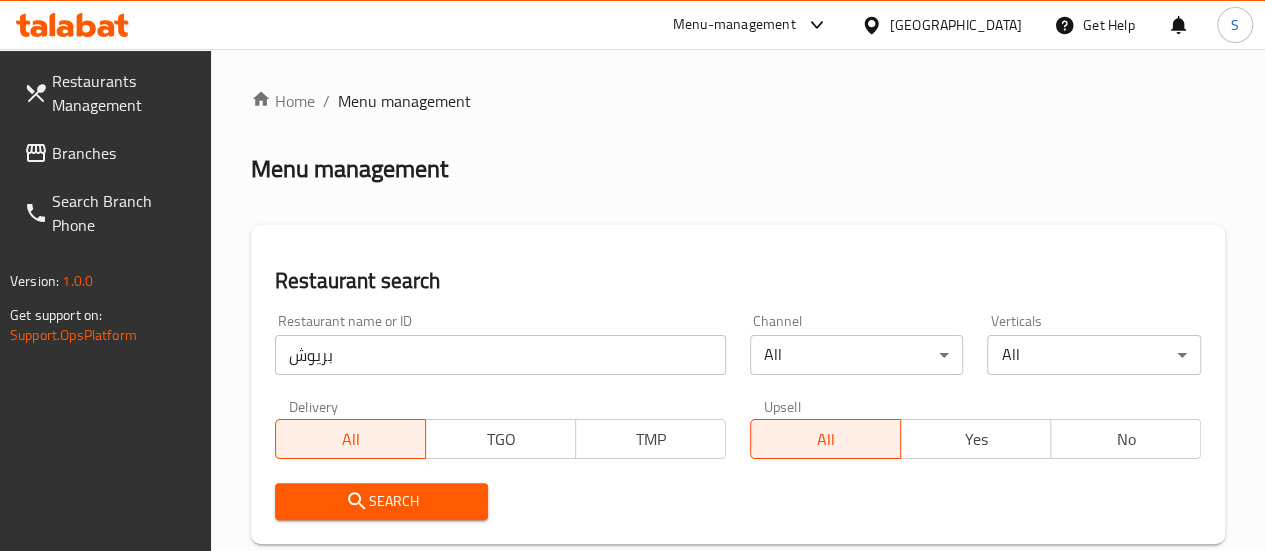 click on "Menu-management" at bounding box center (734, 25) 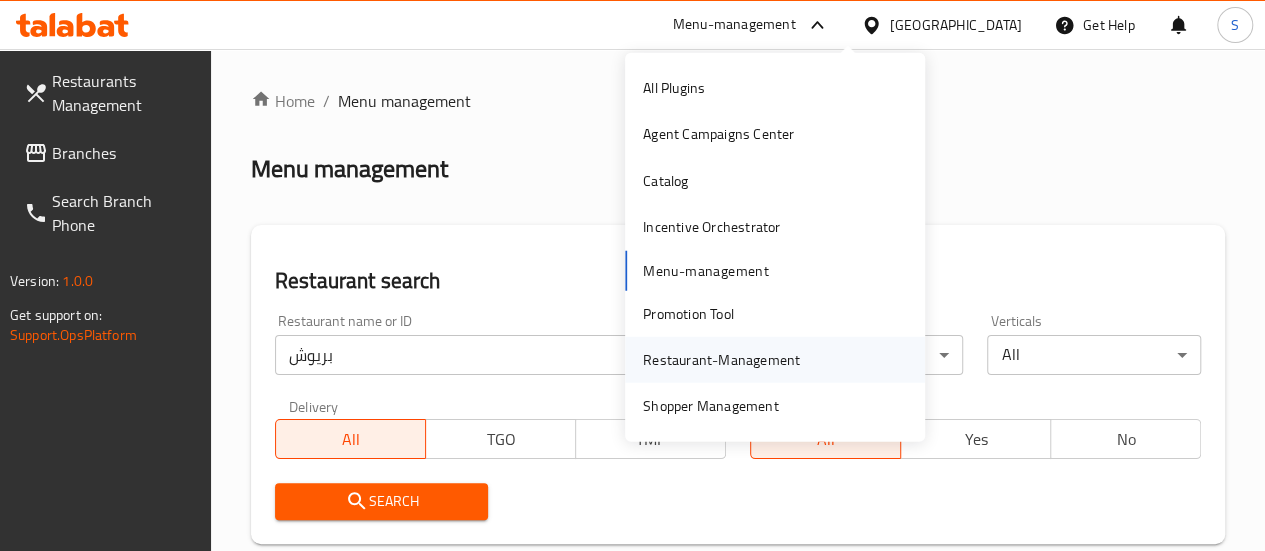 click on "Restaurant-Management" at bounding box center (721, 360) 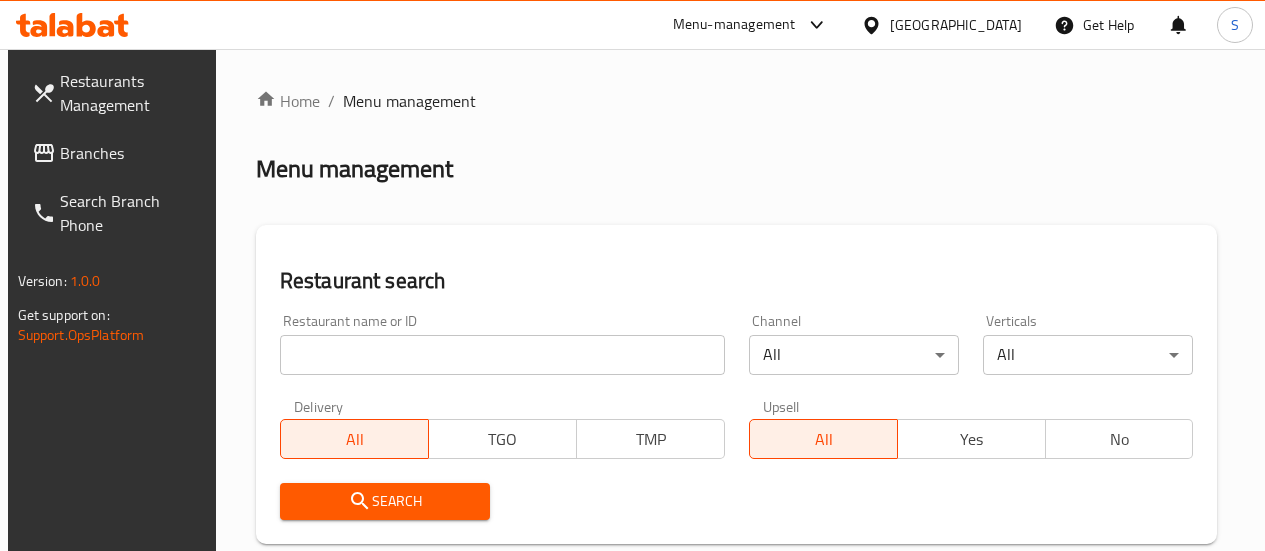 scroll, scrollTop: 0, scrollLeft: 0, axis: both 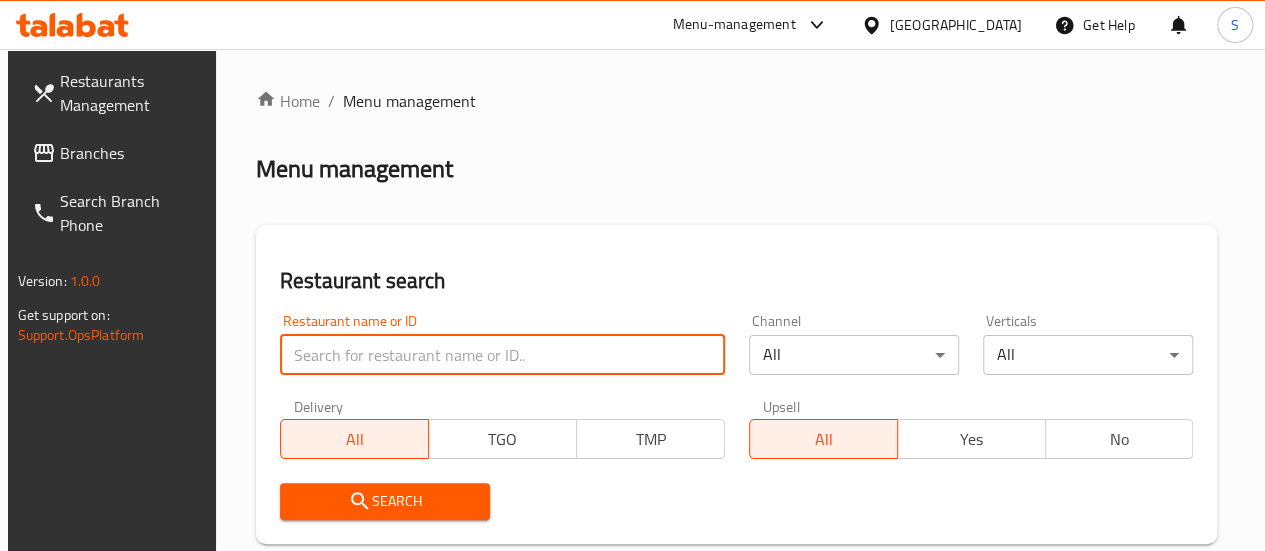 click at bounding box center (502, 355) 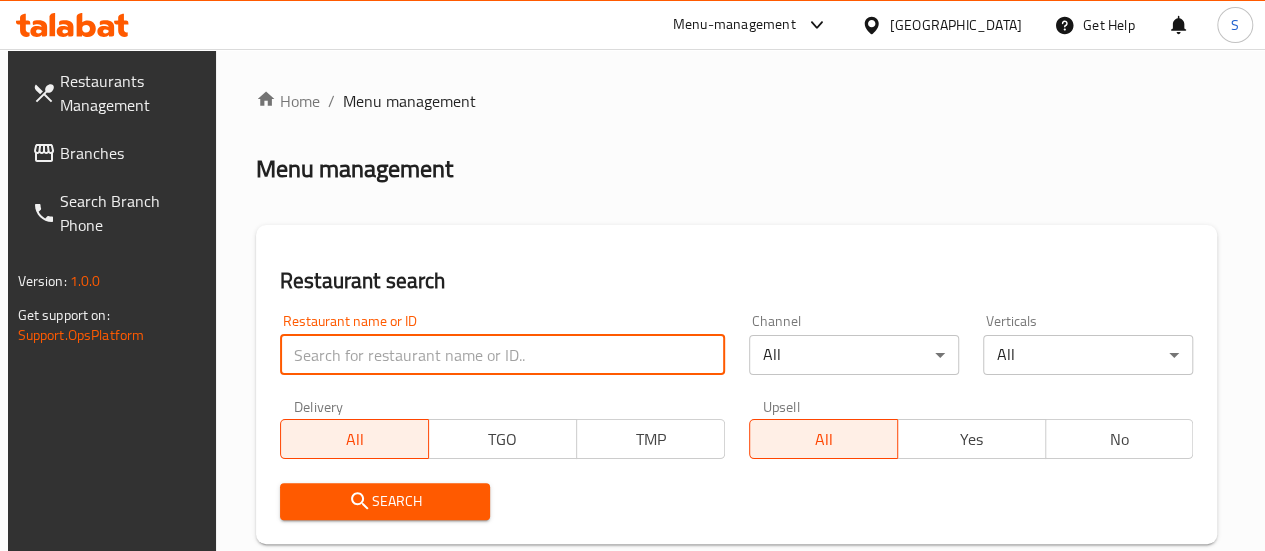 paste on "مخبوزات بريوش" 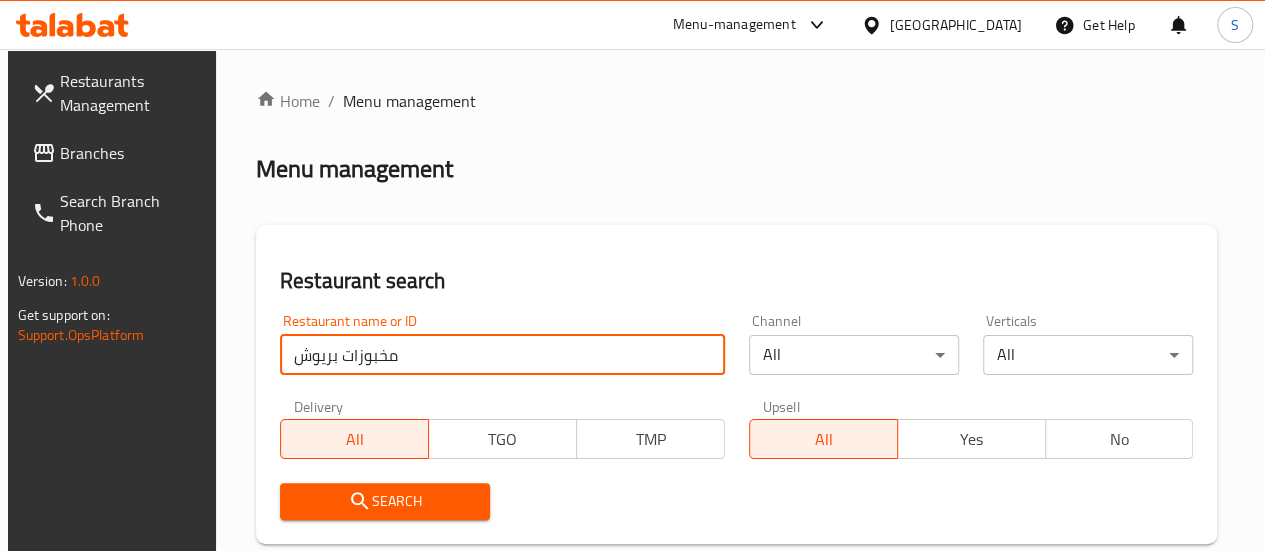 type on "مخبوزات بريوش" 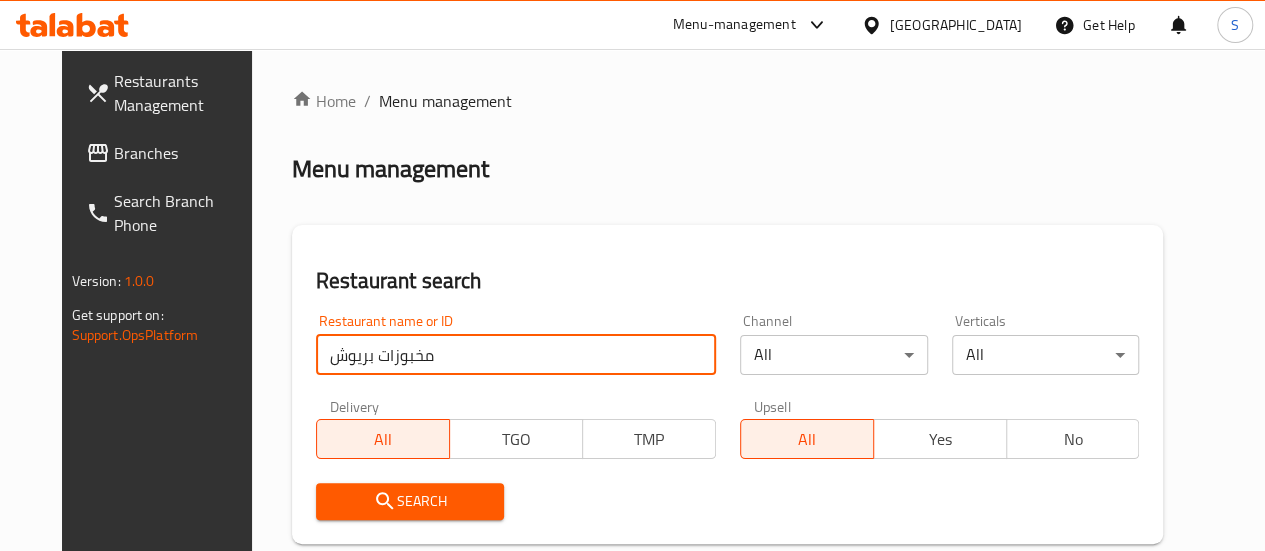 scroll, scrollTop: 324, scrollLeft: 0, axis: vertical 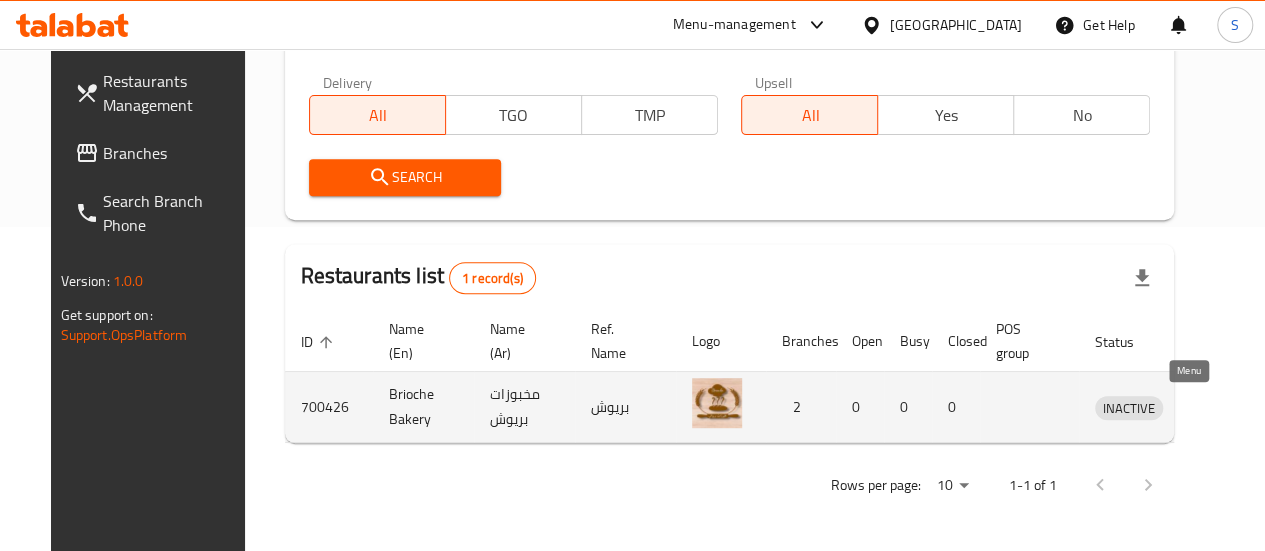 click 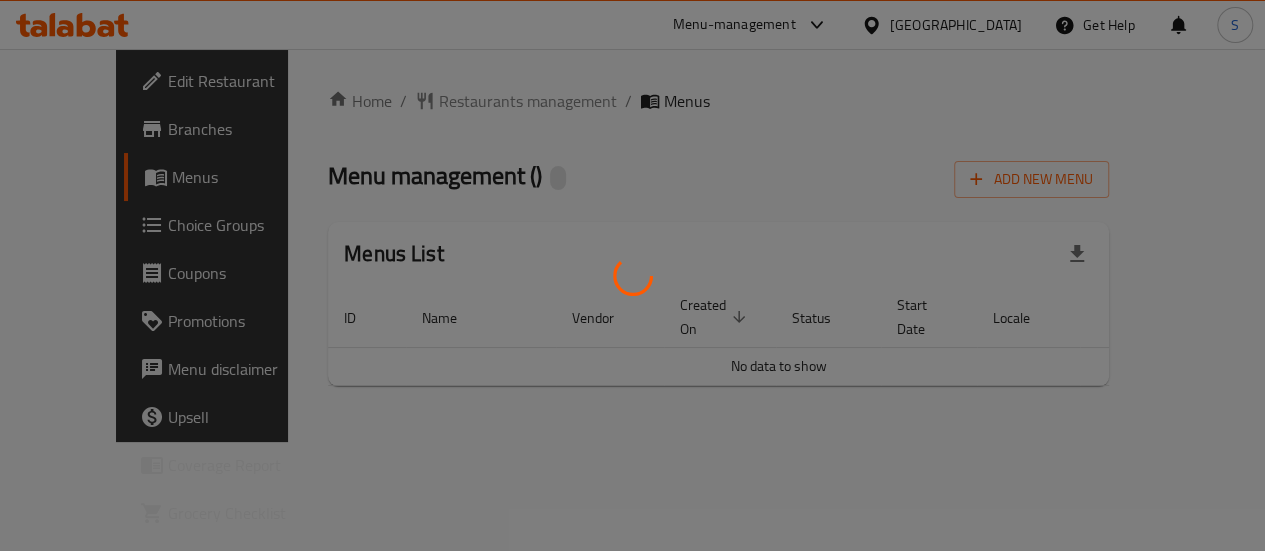 scroll, scrollTop: 0, scrollLeft: 0, axis: both 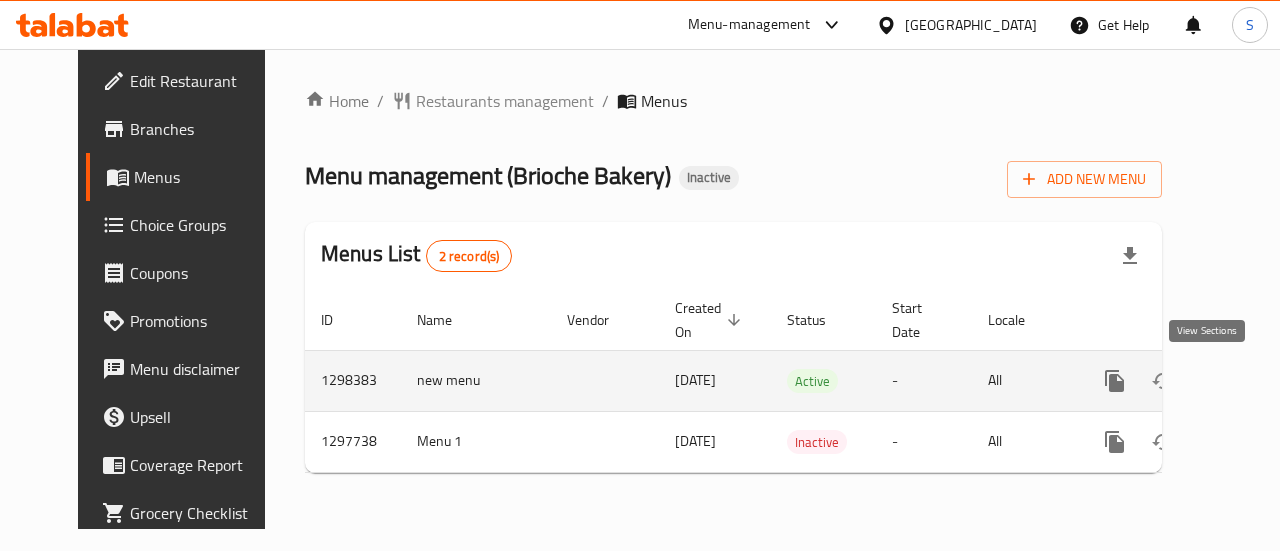 click 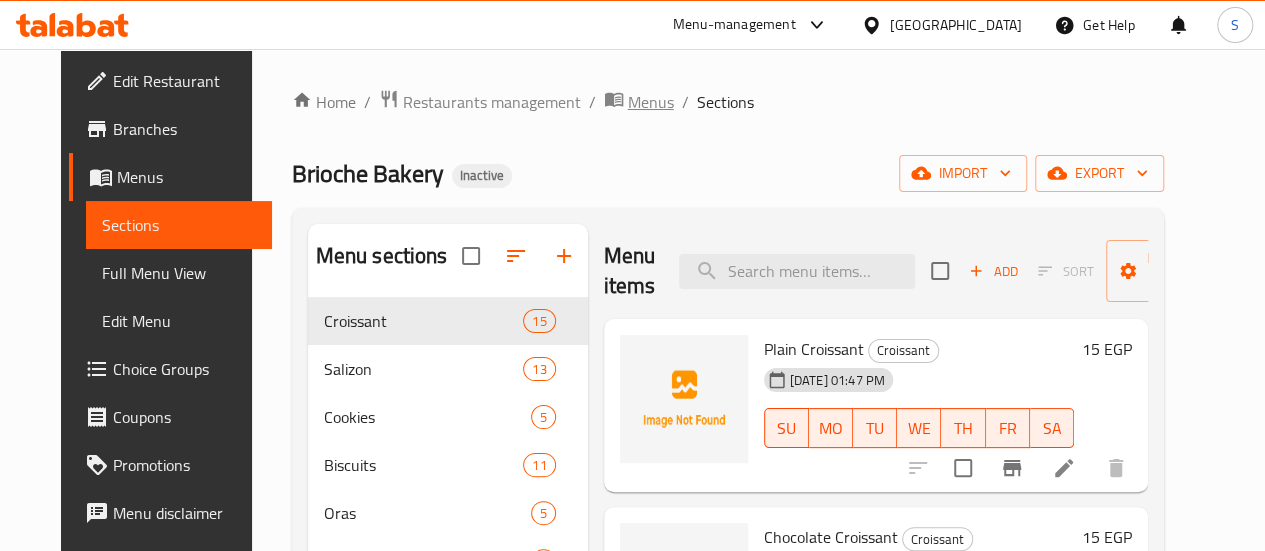click on "Menus" at bounding box center (651, 102) 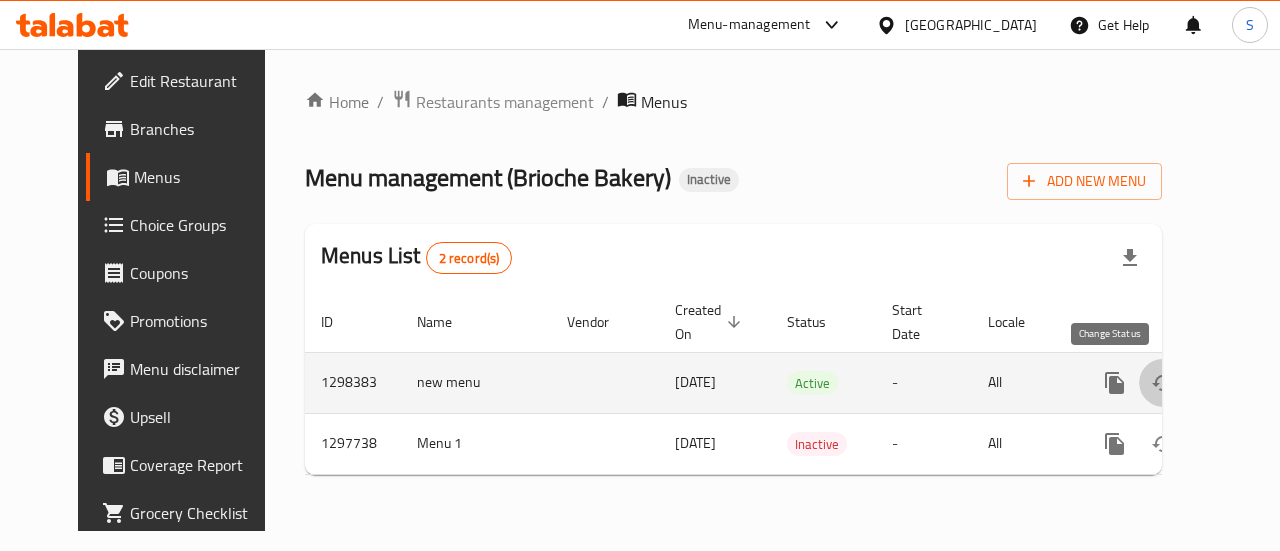 click 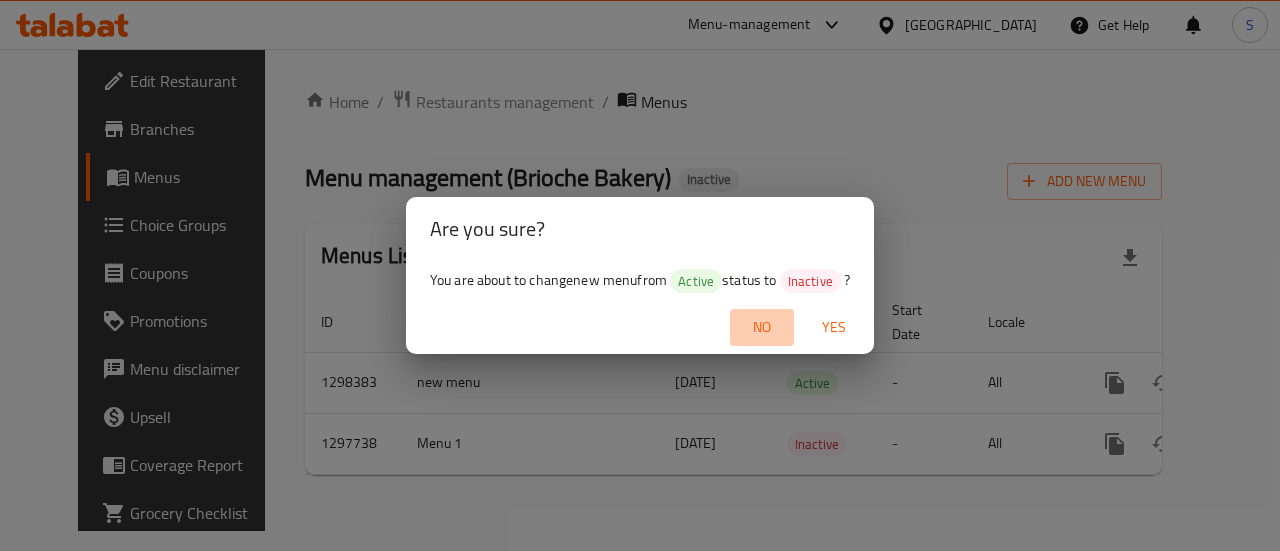 click on "No" at bounding box center [762, 327] 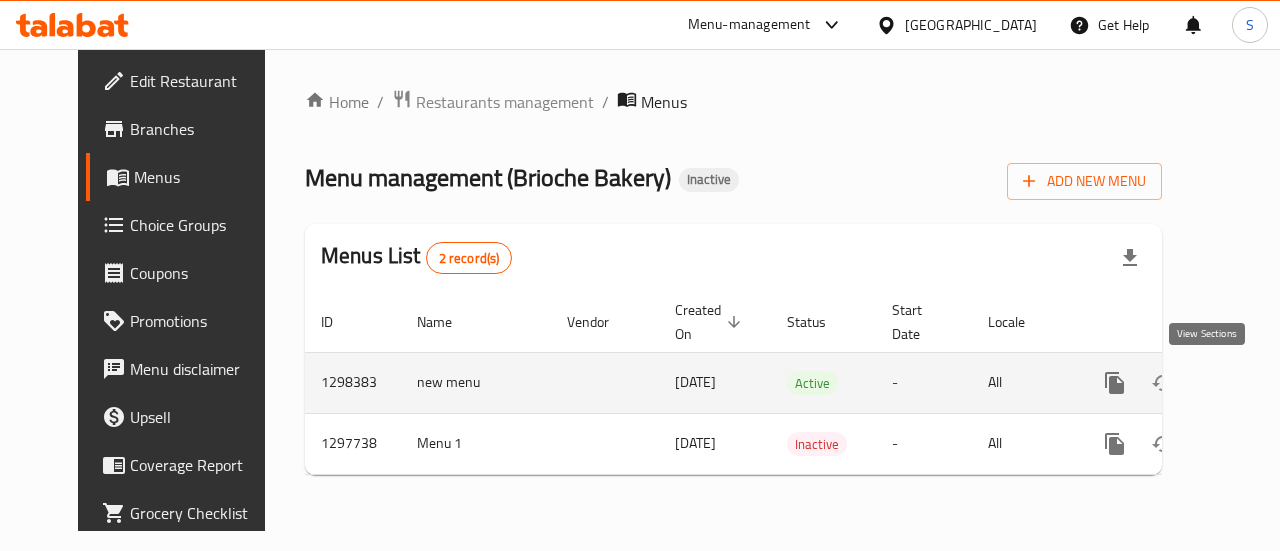 click 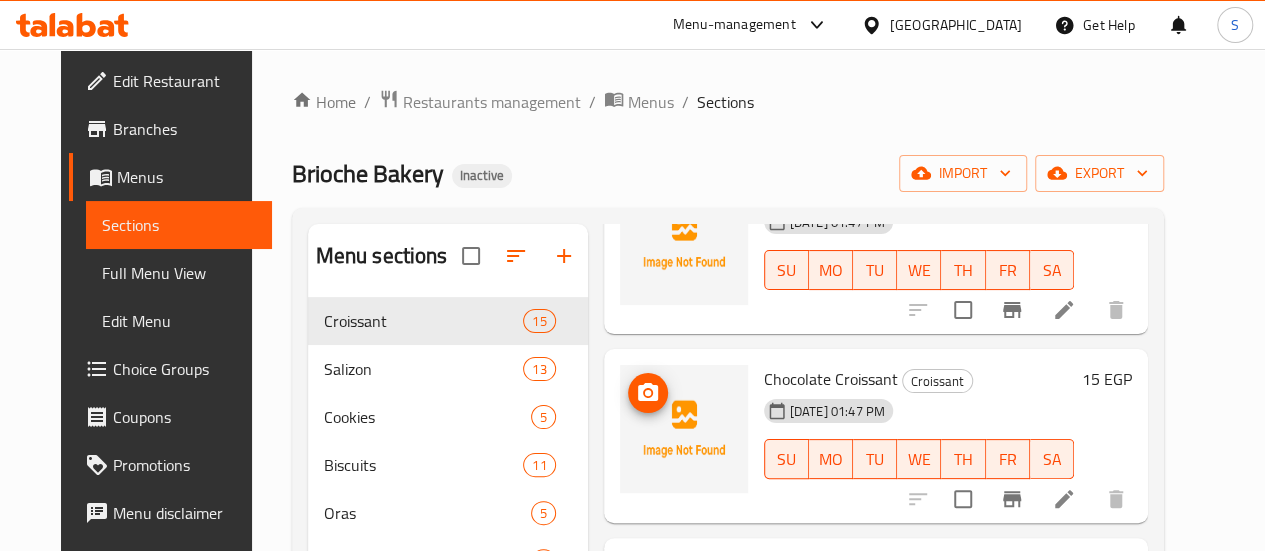 scroll, scrollTop: 159, scrollLeft: 0, axis: vertical 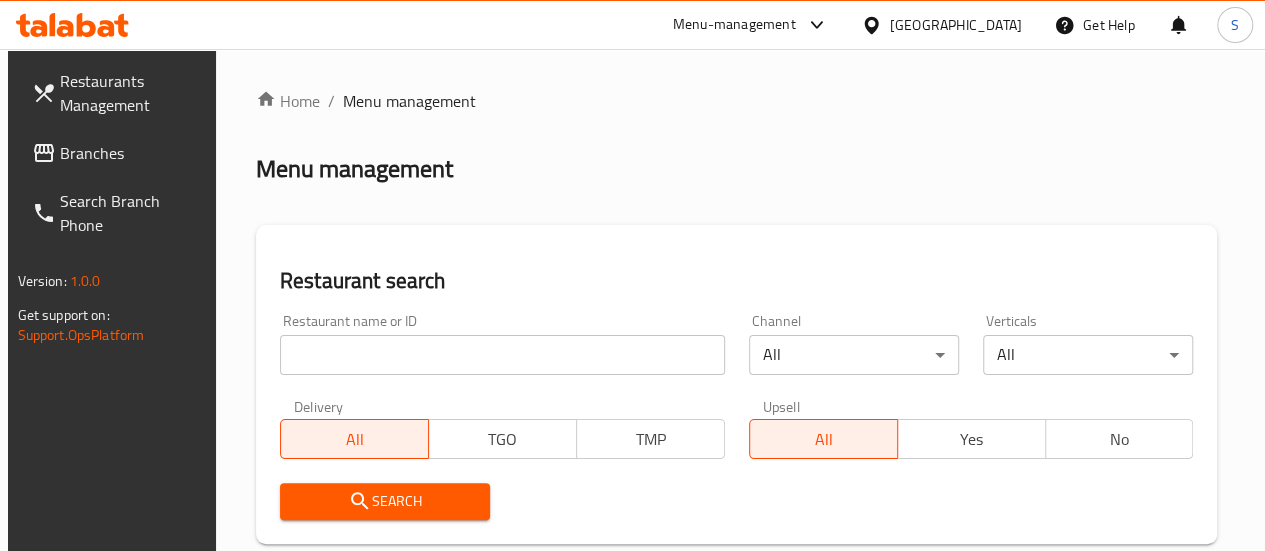 click at bounding box center [502, 355] 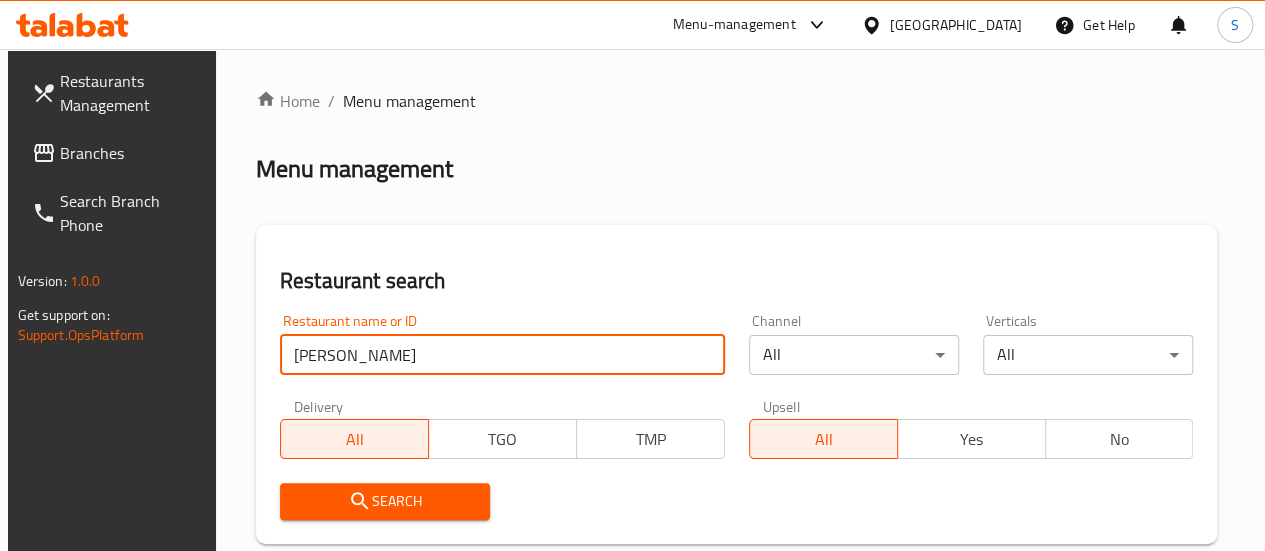 click on "Search" at bounding box center [385, 501] 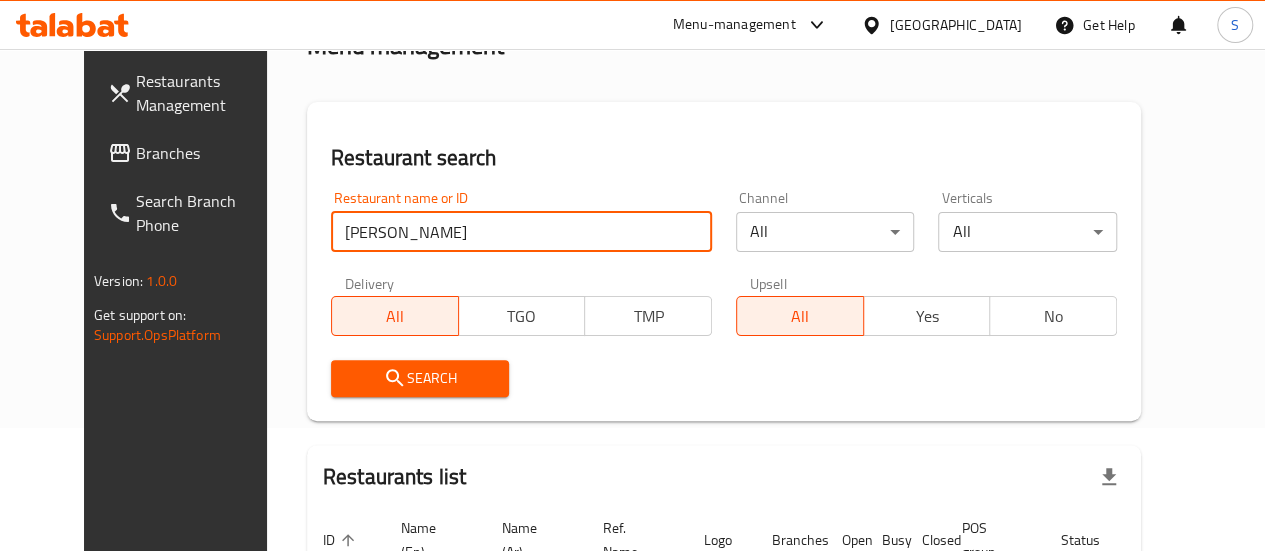 scroll, scrollTop: 288, scrollLeft: 0, axis: vertical 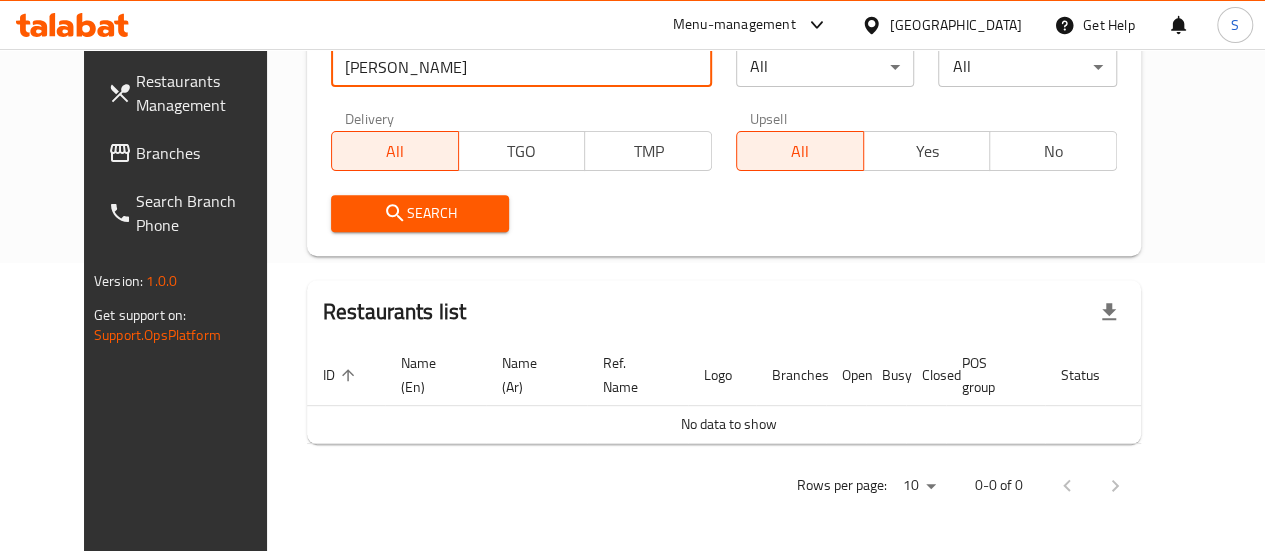 click on "koshary soltan" at bounding box center (521, 67) 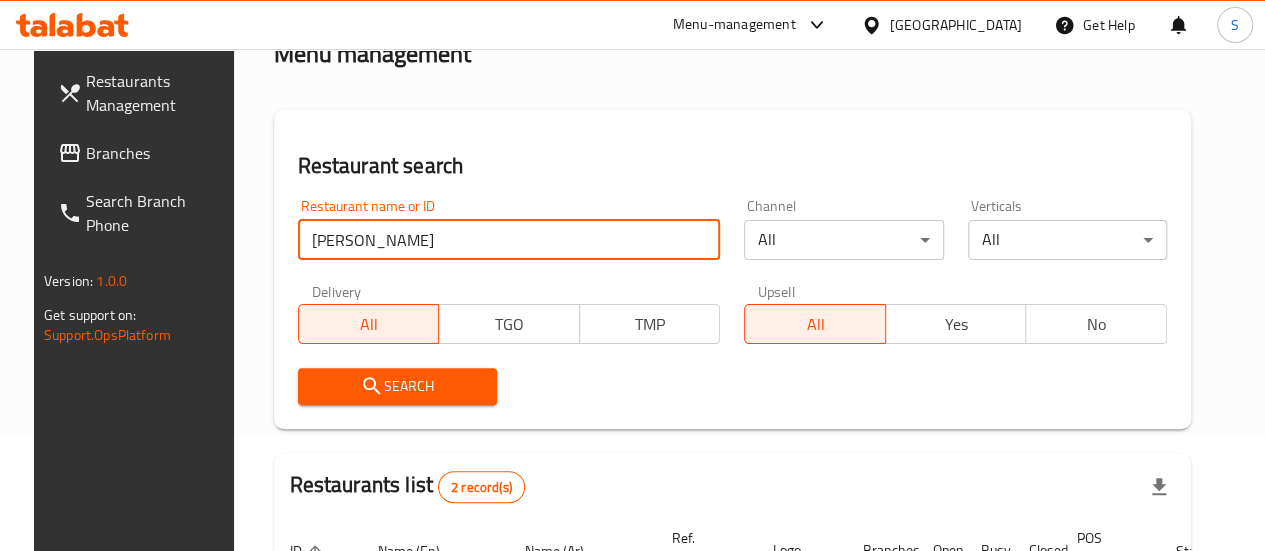 scroll, scrollTop: 108, scrollLeft: 0, axis: vertical 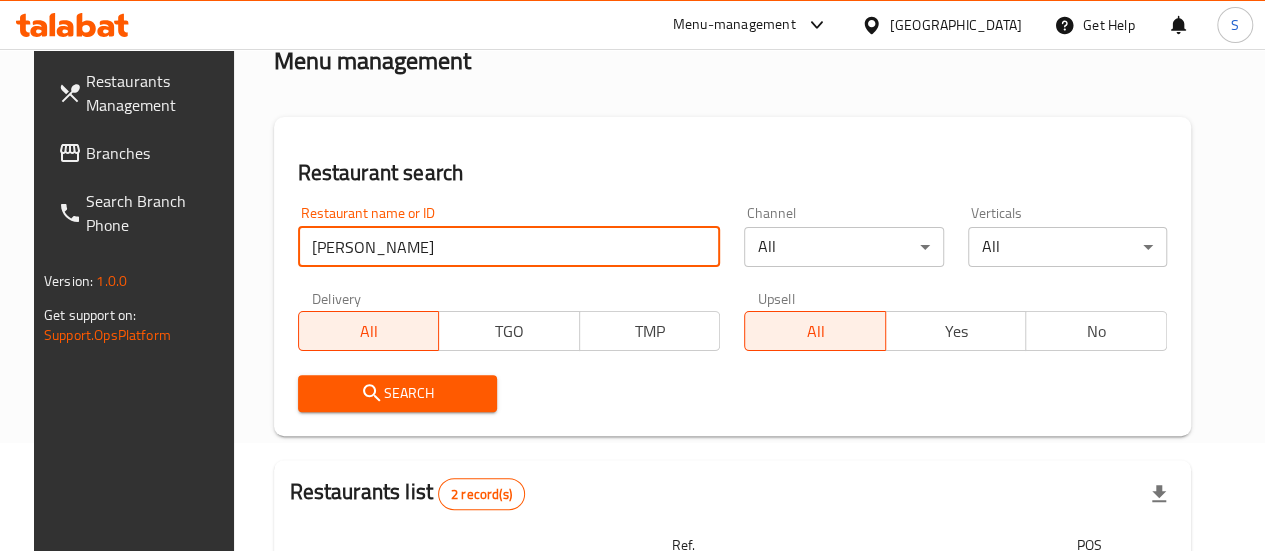 click on "koshary elsoltan" at bounding box center [509, 247] 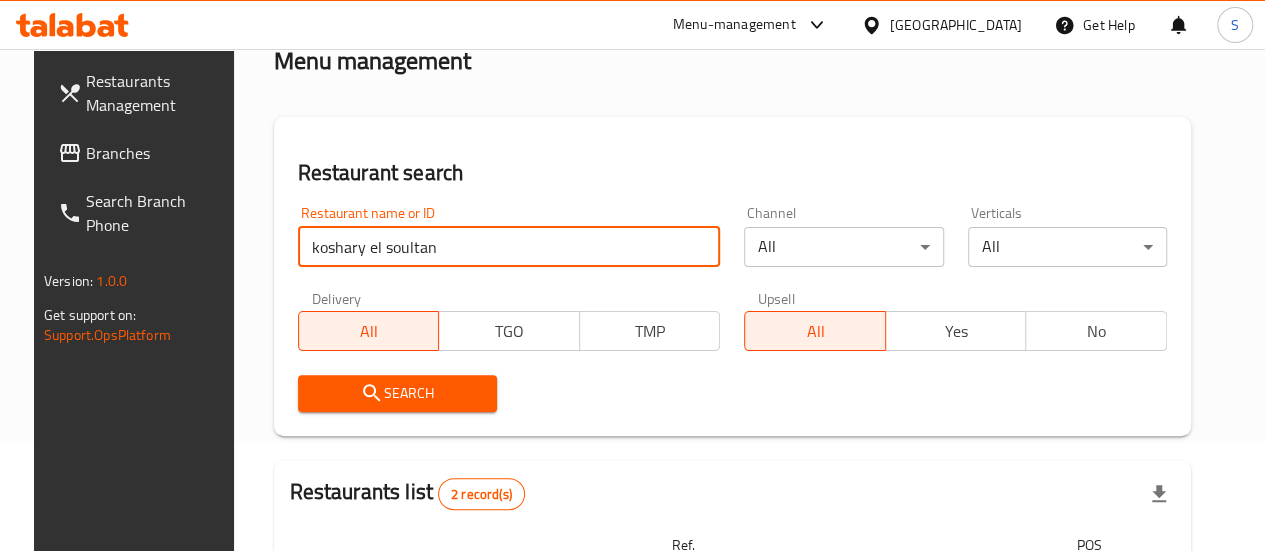 type on "koshary el soultan" 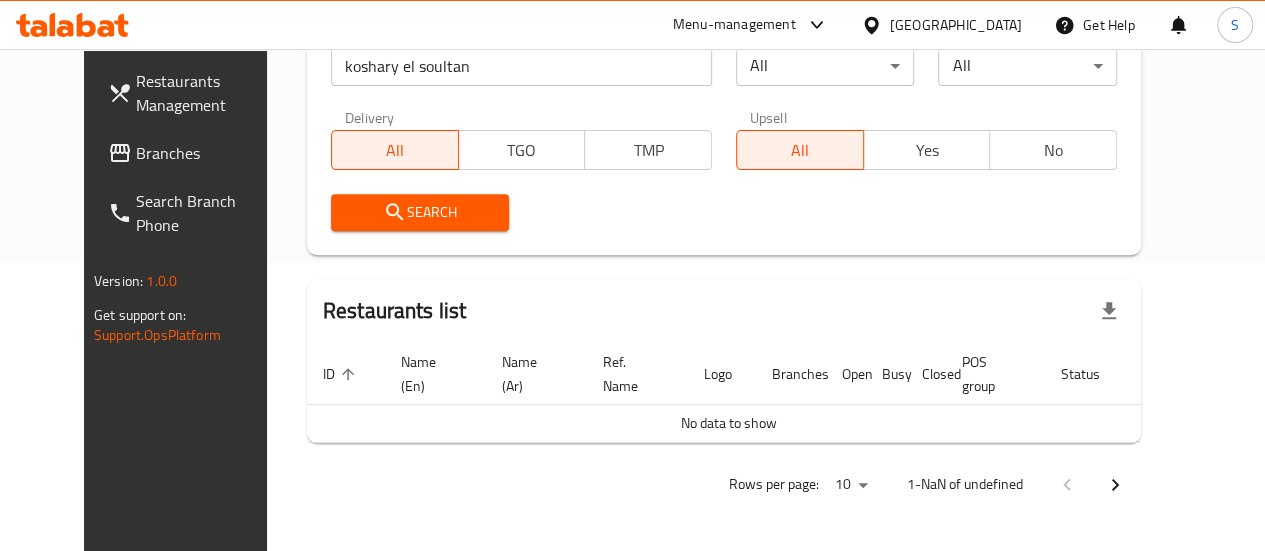 scroll, scrollTop: 288, scrollLeft: 0, axis: vertical 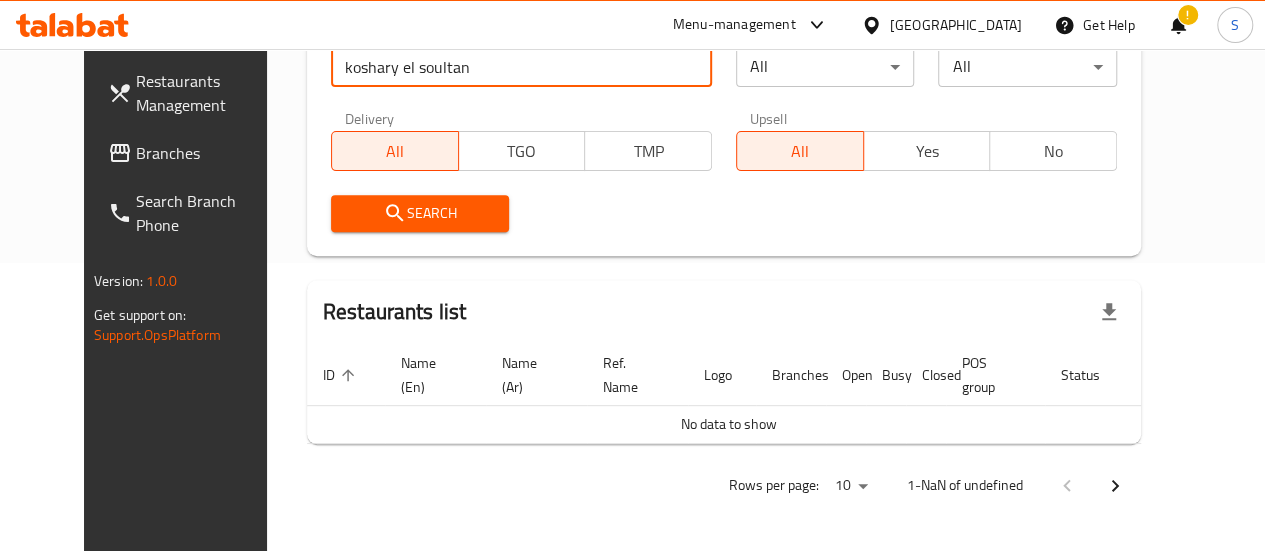 click on "Search" at bounding box center [420, 213] 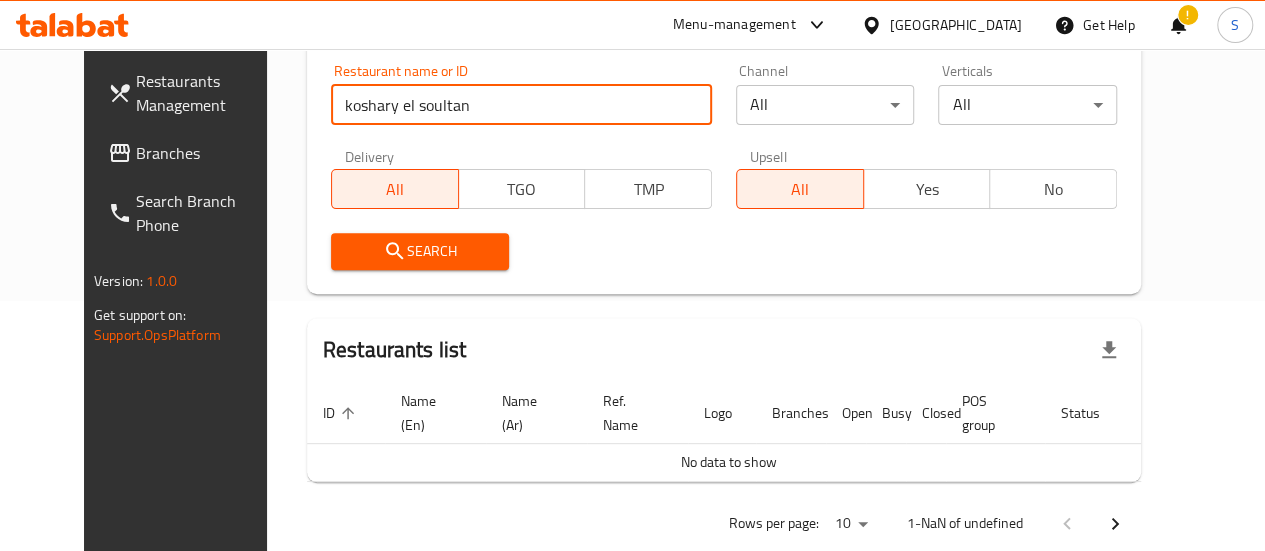 click on "koshary el soultan" at bounding box center (521, 105) 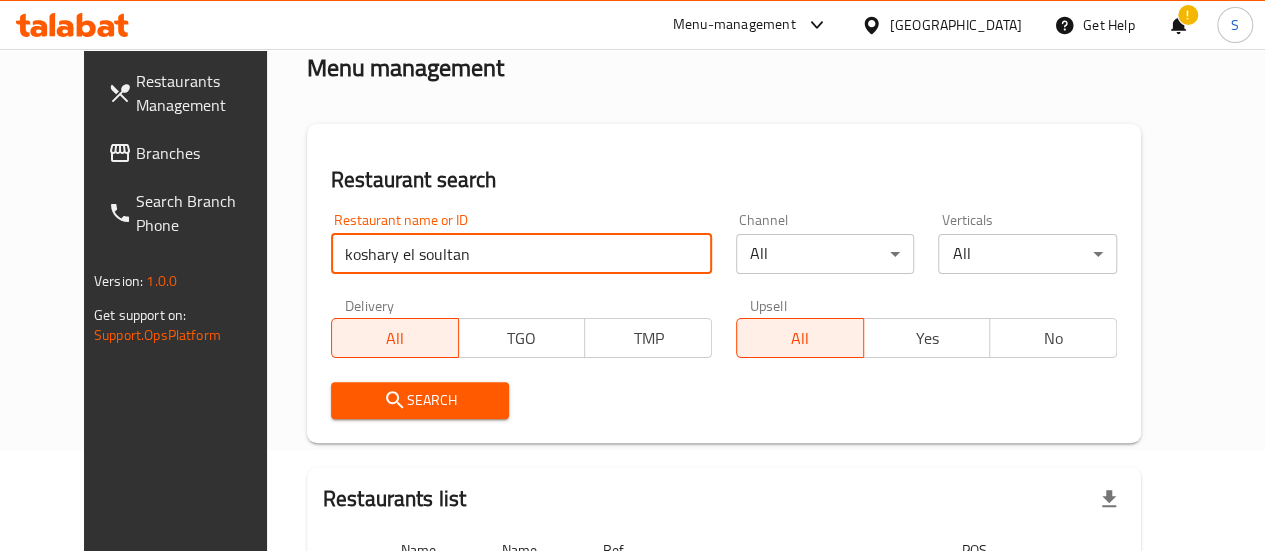 scroll, scrollTop: 0, scrollLeft: 0, axis: both 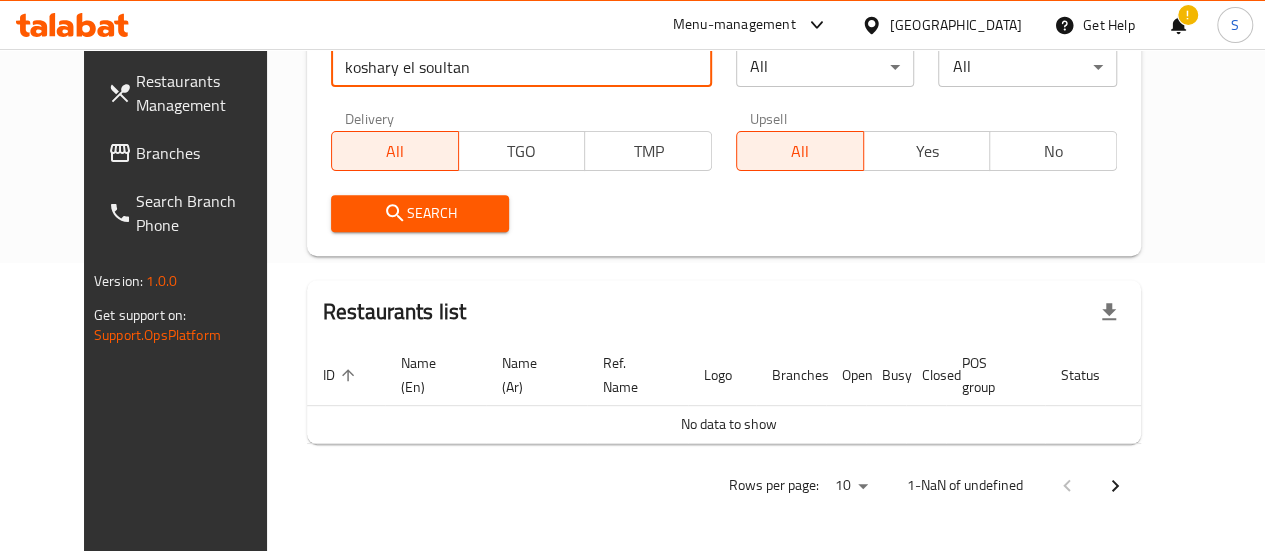 click 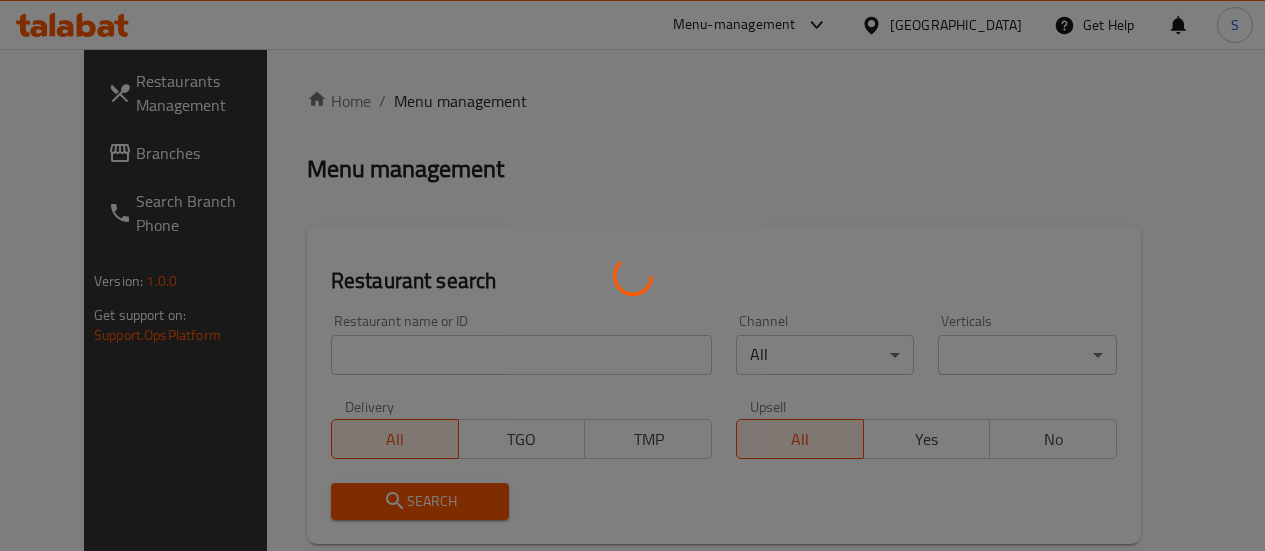 scroll, scrollTop: 0, scrollLeft: 0, axis: both 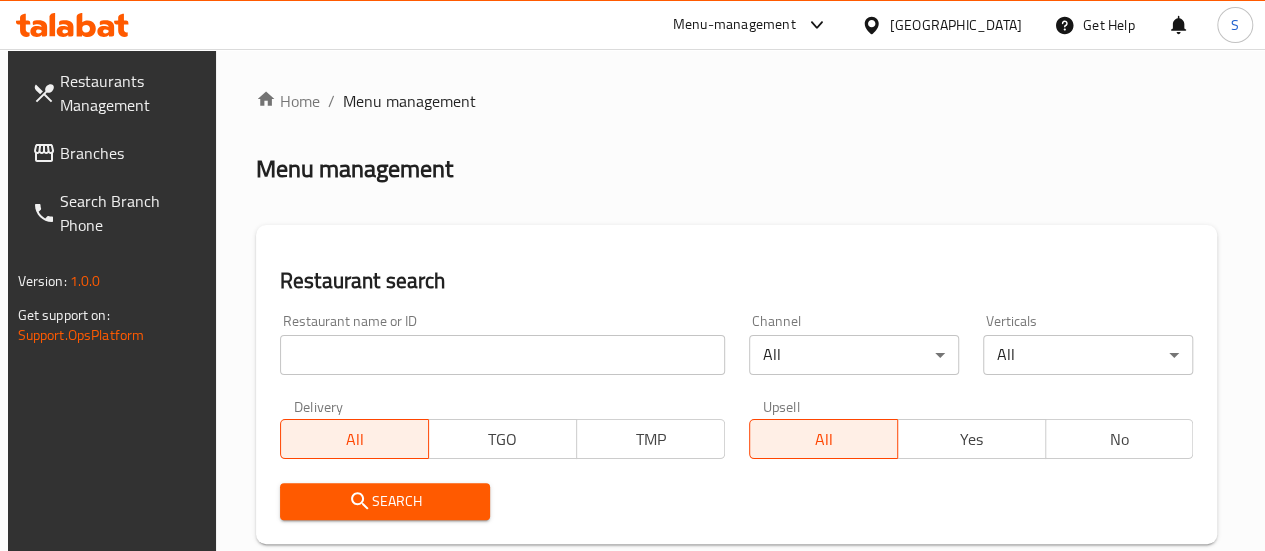 click on "Menu-management" at bounding box center (734, 25) 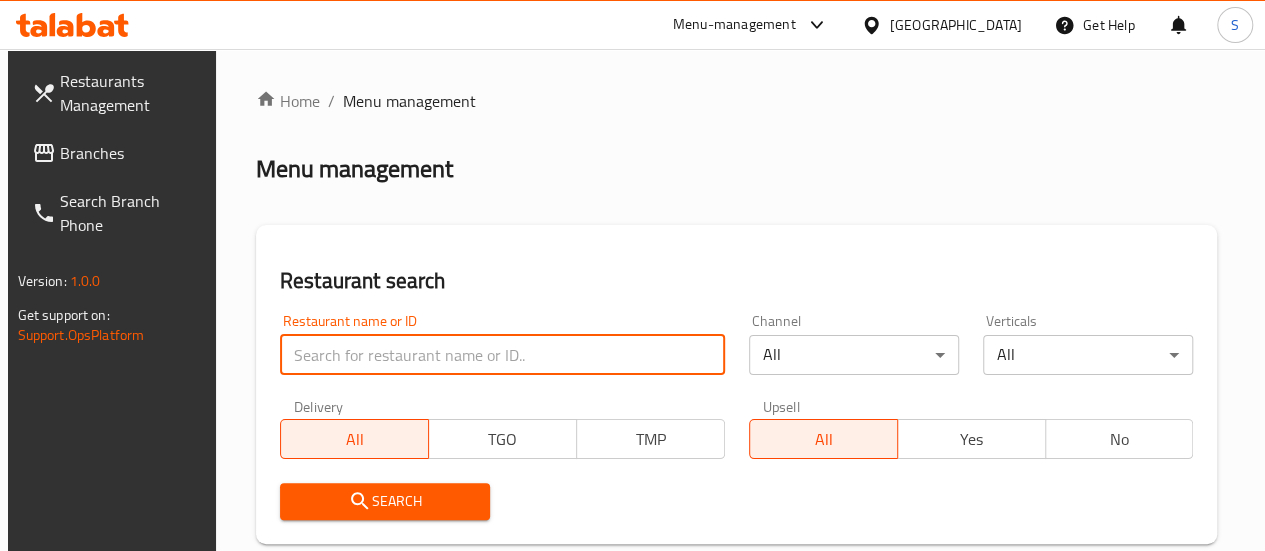 click at bounding box center (502, 355) 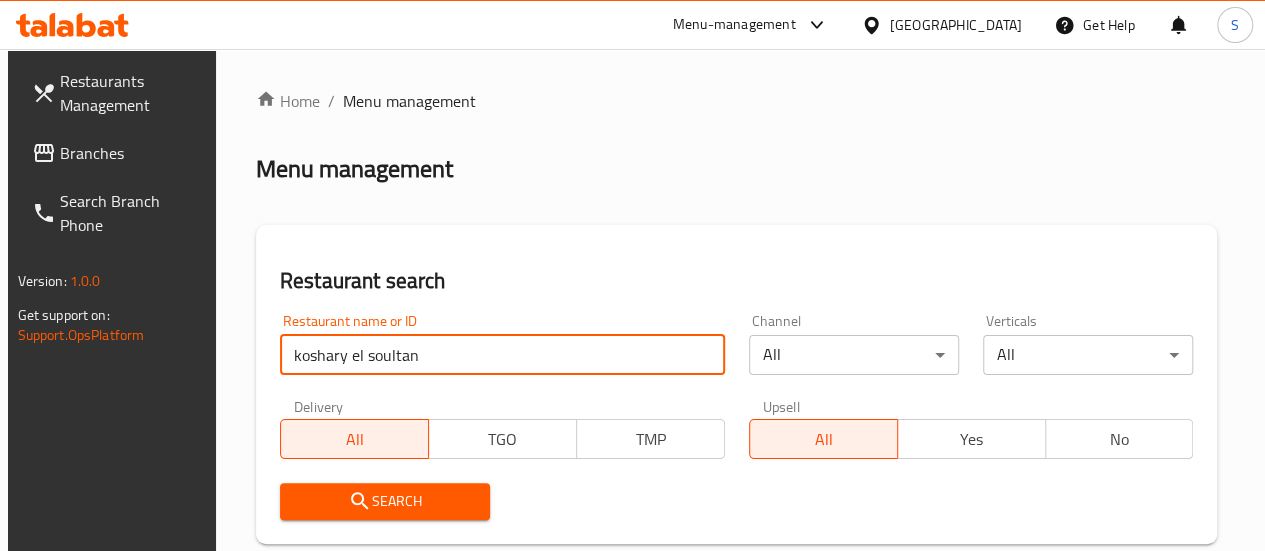 type on "koshary el soultan" 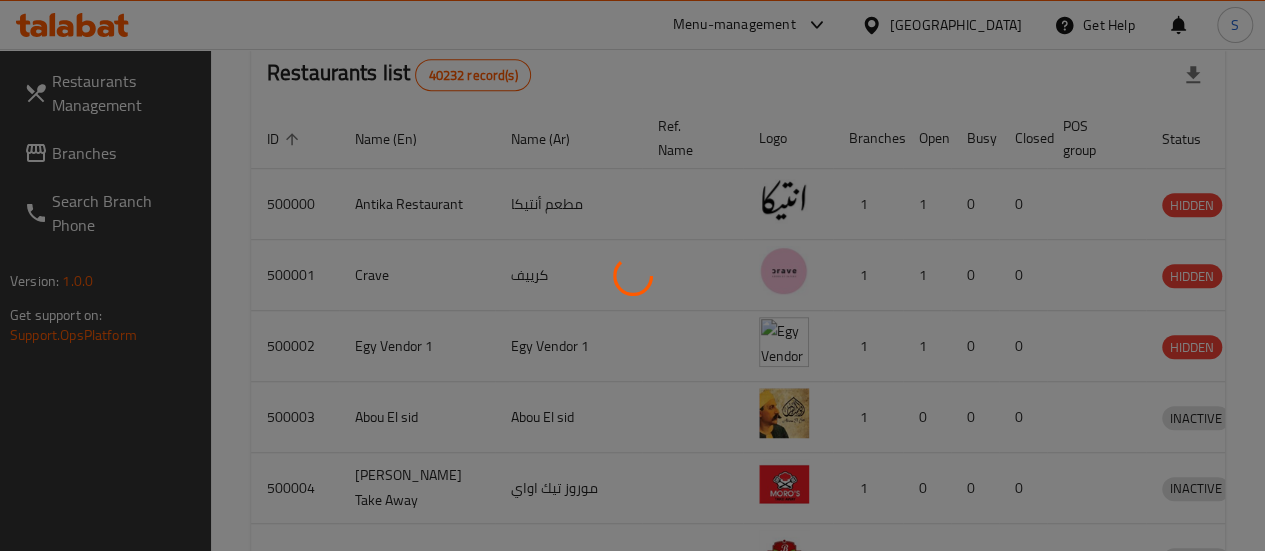 scroll, scrollTop: 531, scrollLeft: 0, axis: vertical 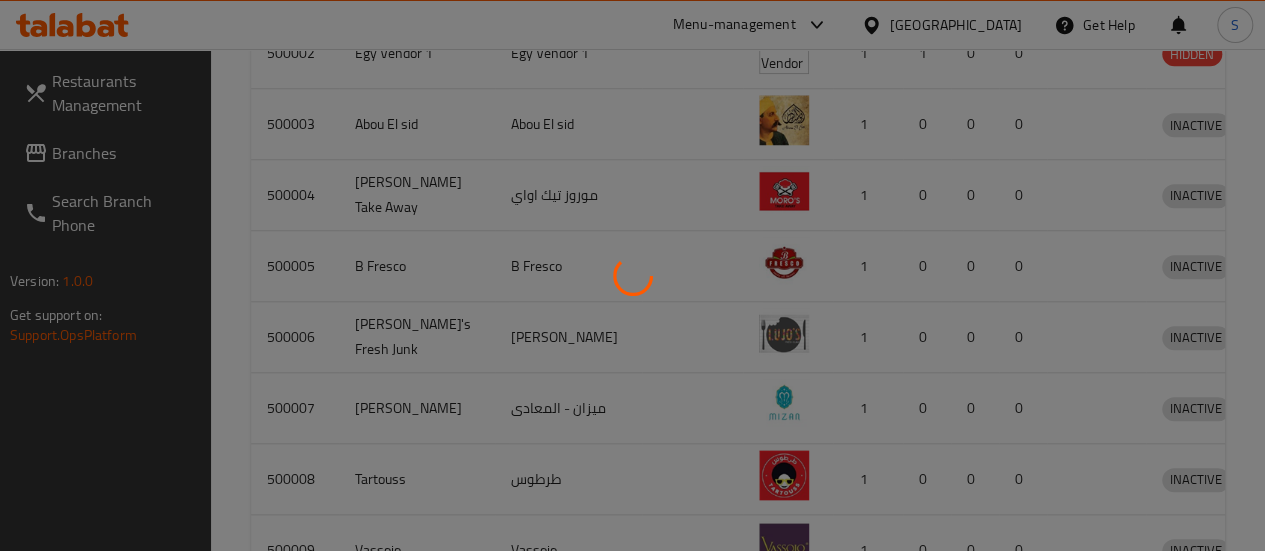drag, startPoint x: 610, startPoint y: 264, endPoint x: 553, endPoint y: 80, distance: 192.62659 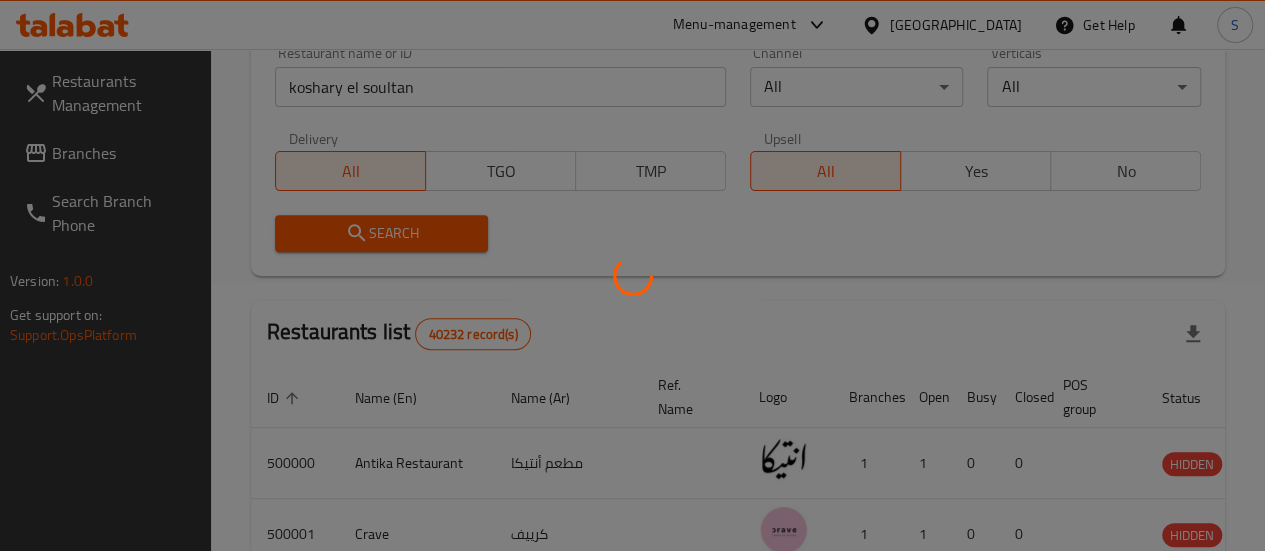 scroll, scrollTop: 0, scrollLeft: 0, axis: both 